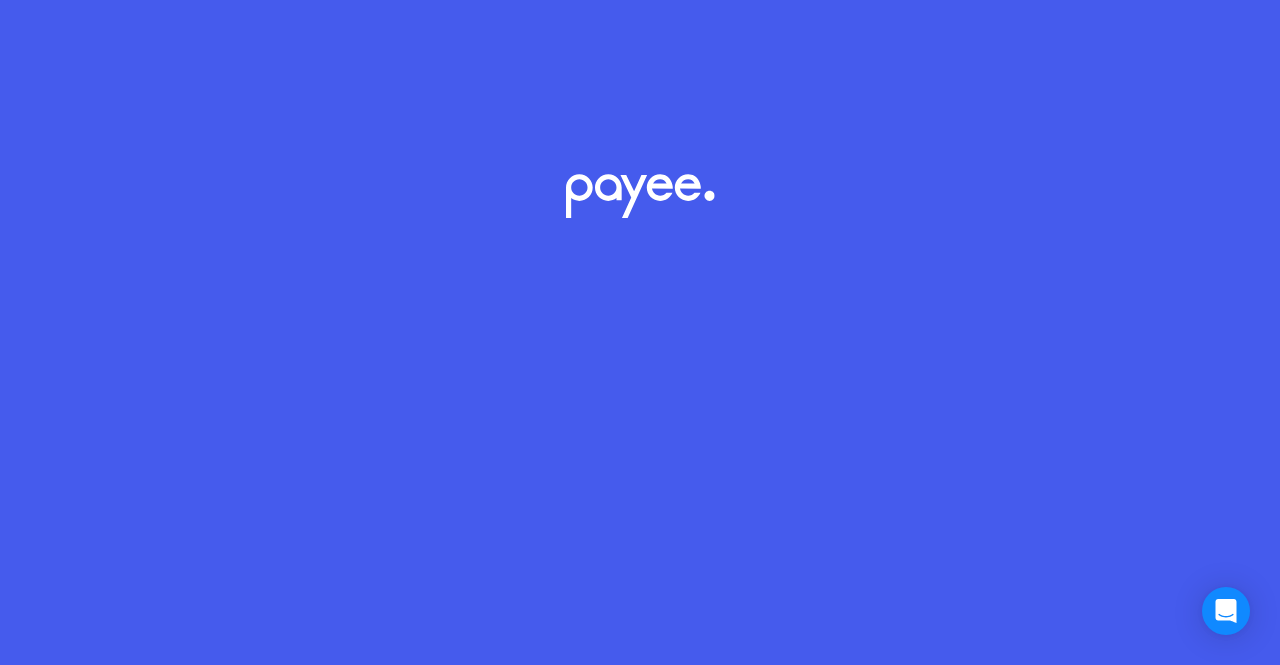 scroll, scrollTop: 0, scrollLeft: 0, axis: both 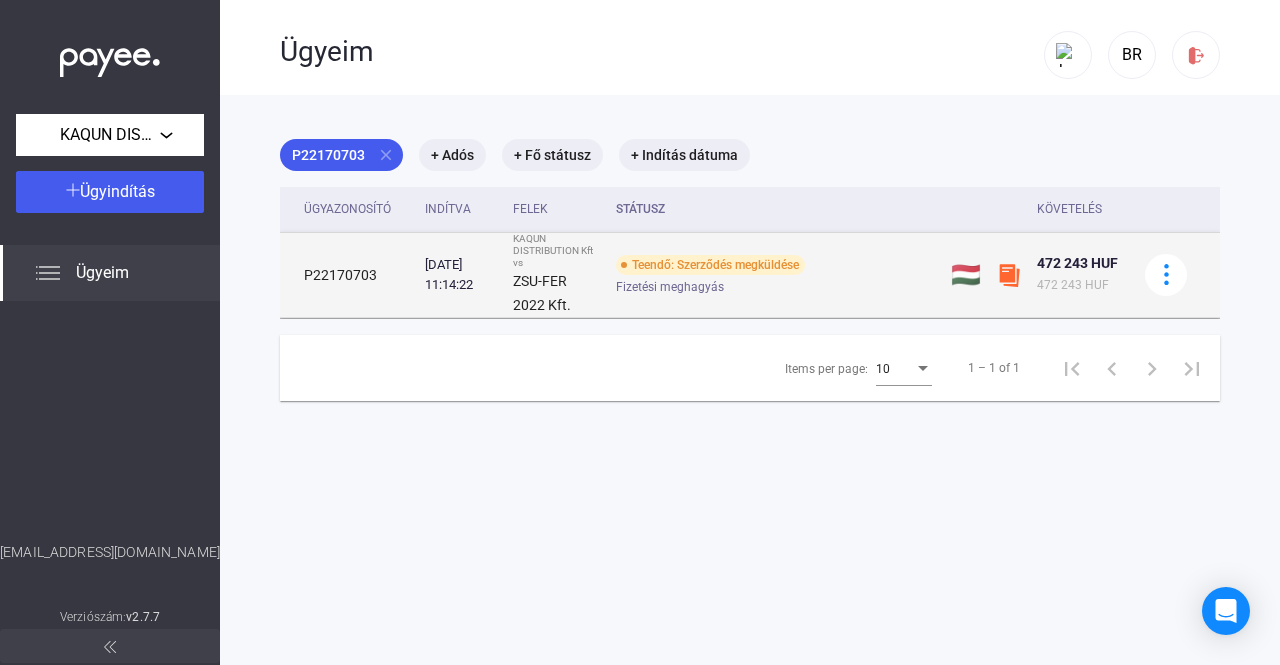 drag, startPoint x: 745, startPoint y: 265, endPoint x: 764, endPoint y: 281, distance: 24.839485 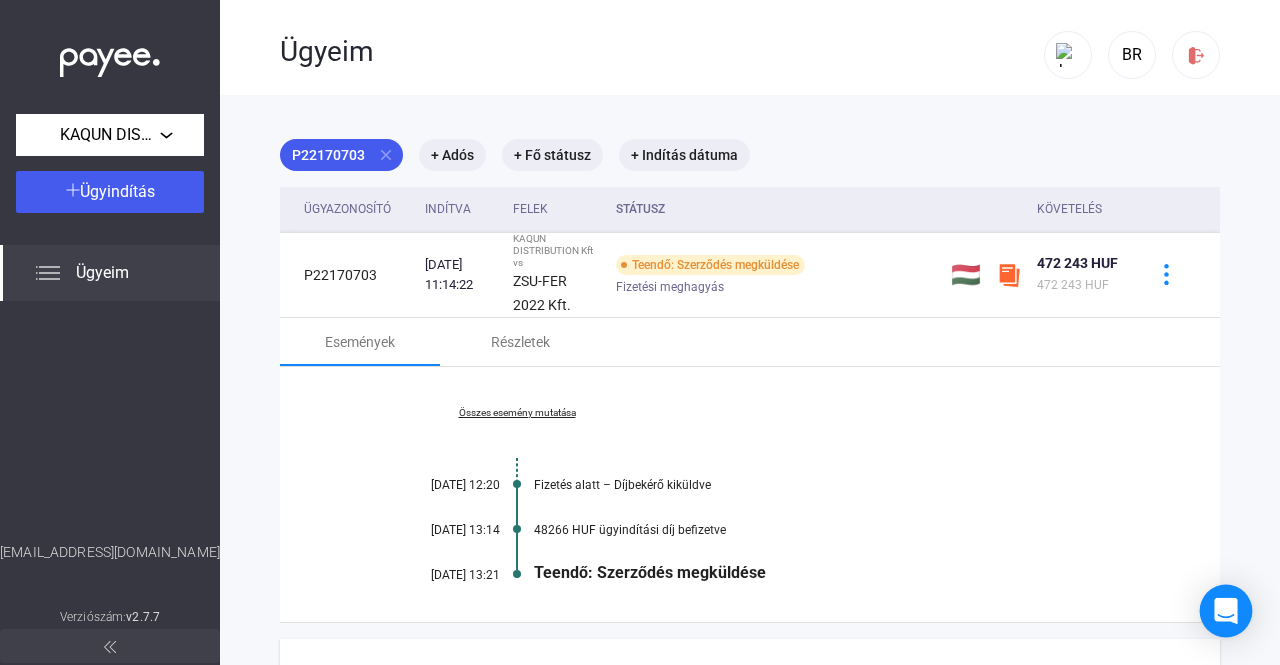 click 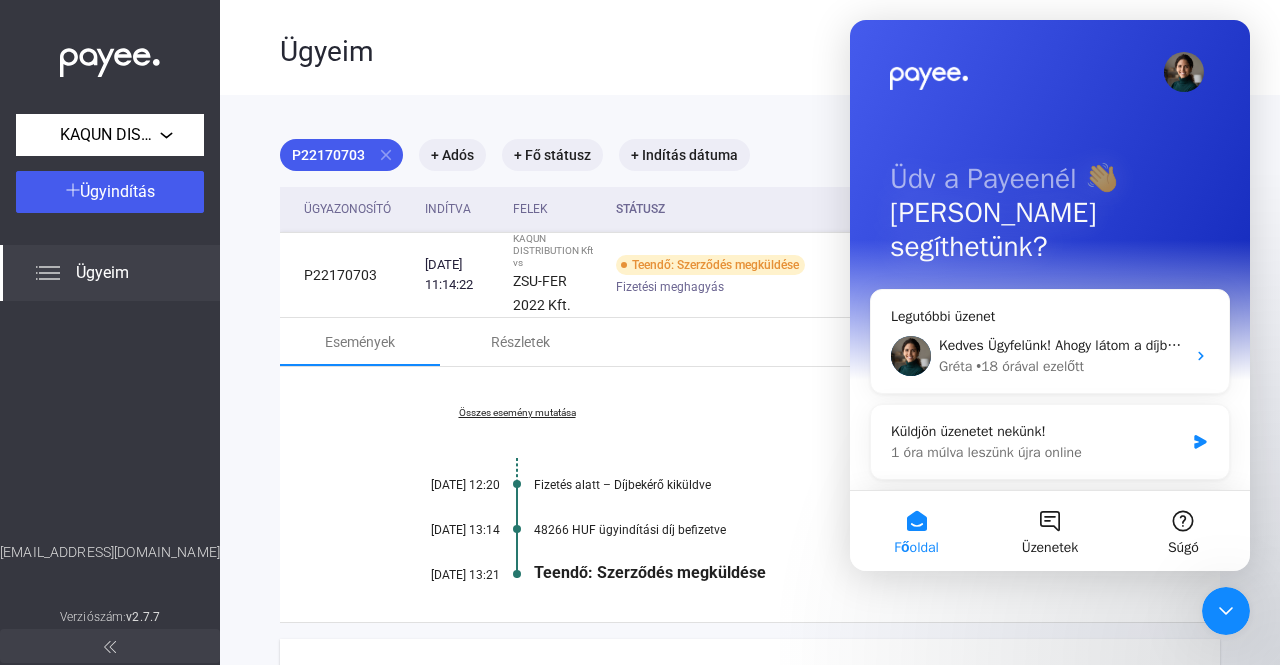 scroll, scrollTop: 0, scrollLeft: 0, axis: both 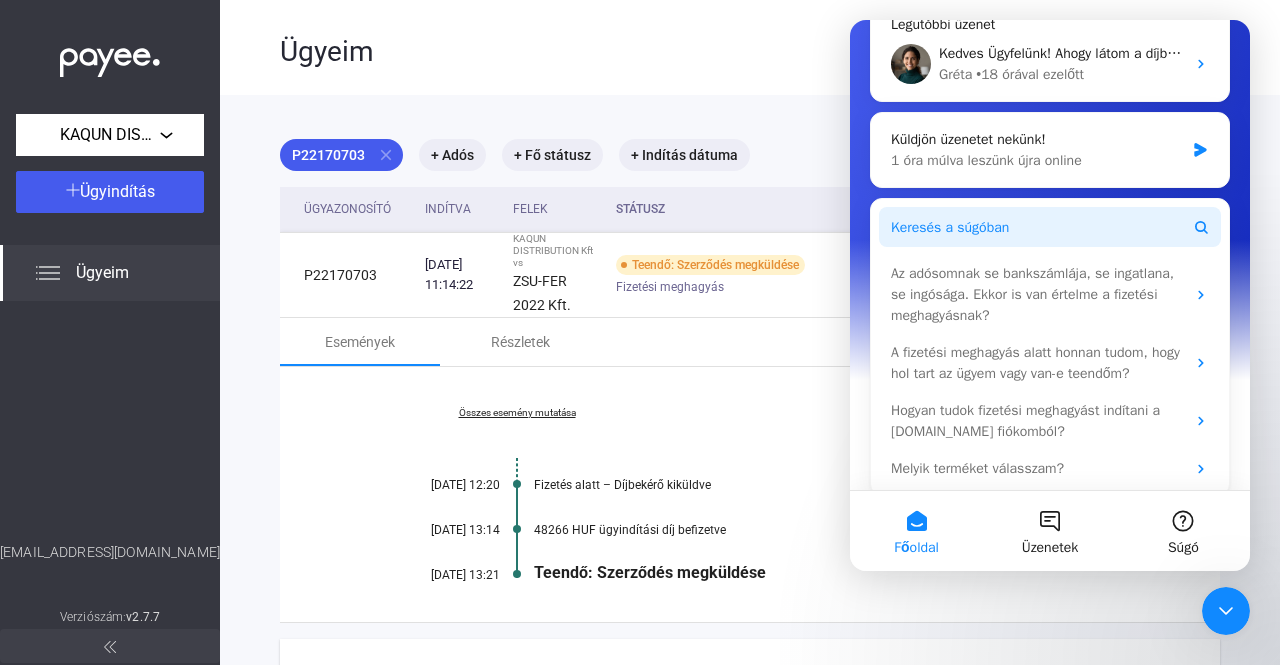 click on "Keresés a súgóban" at bounding box center [950, 227] 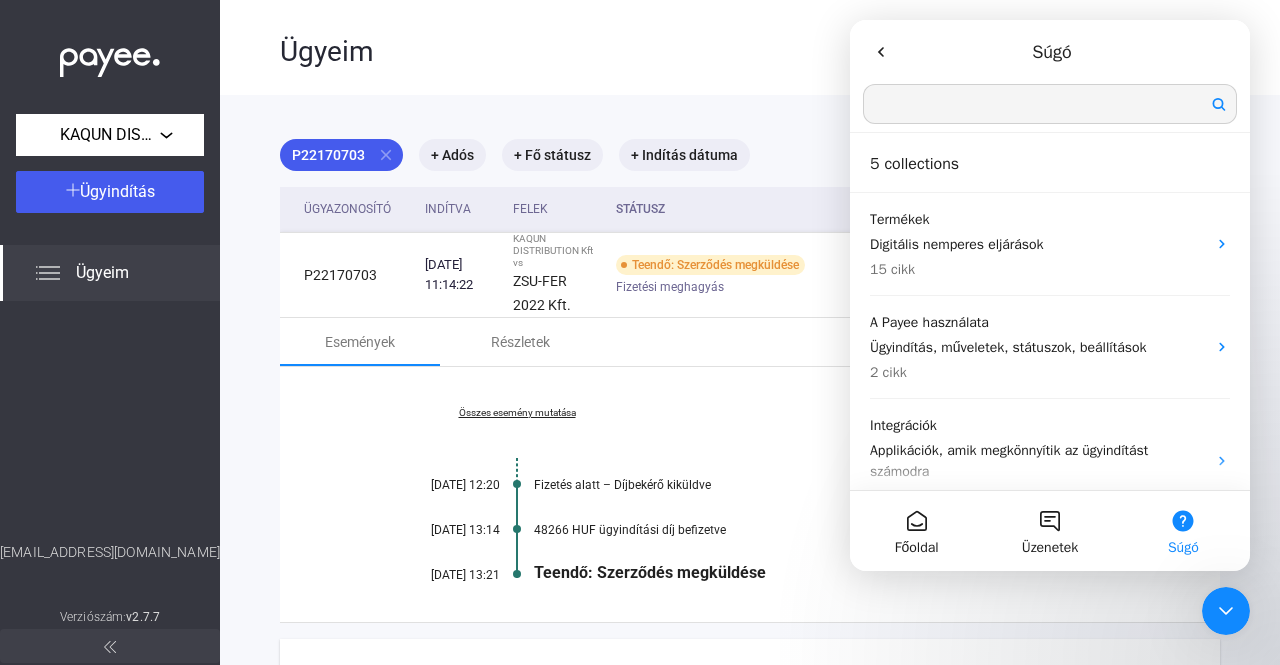 click at bounding box center [1050, 104] 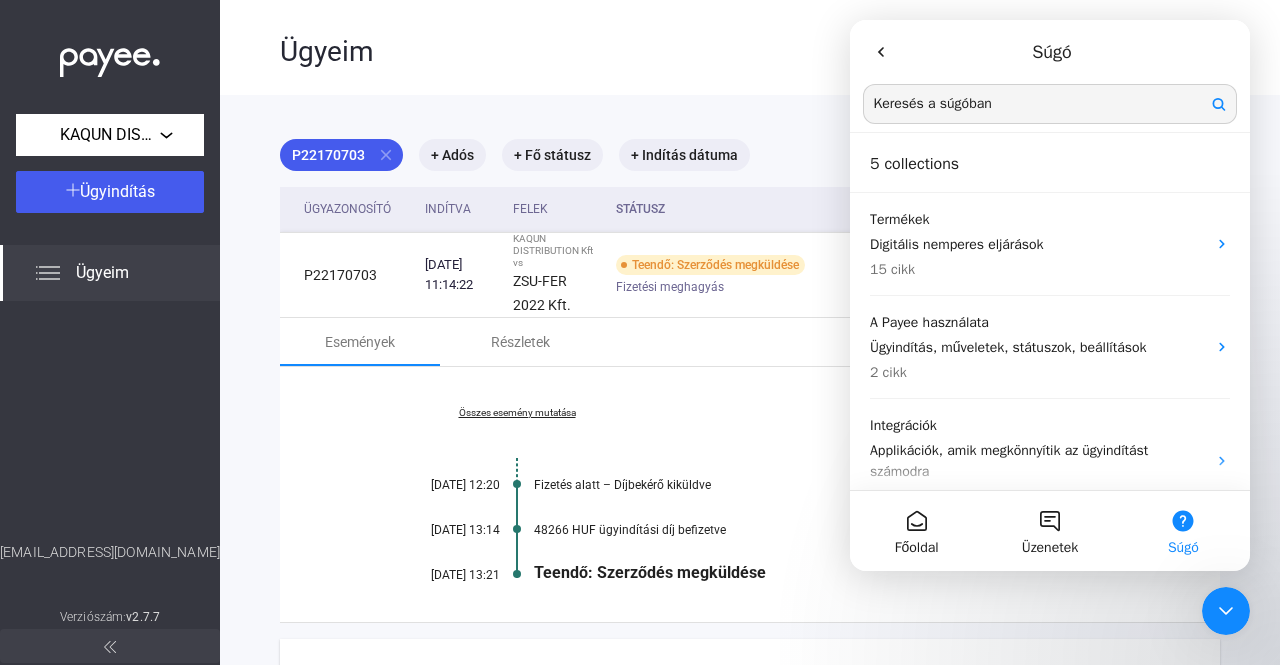 click 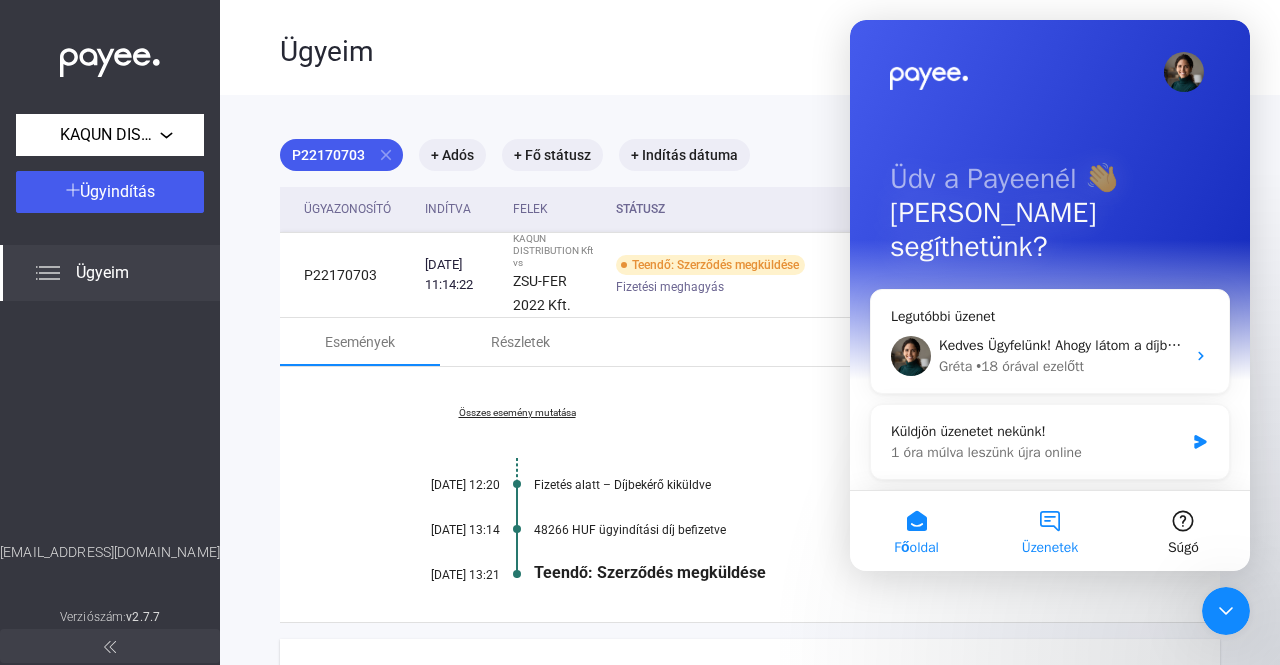 click on "Üzenetek" at bounding box center [1049, 531] 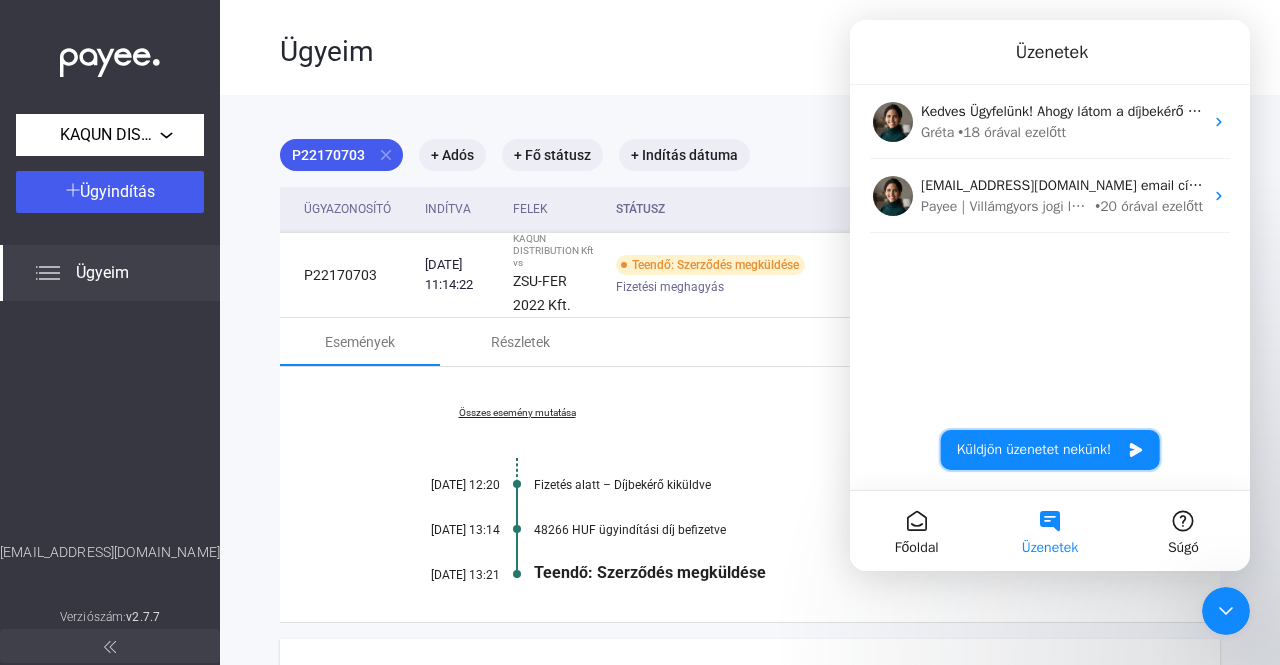 click on "Küldjön üzenetet nekünk!" at bounding box center [1050, 450] 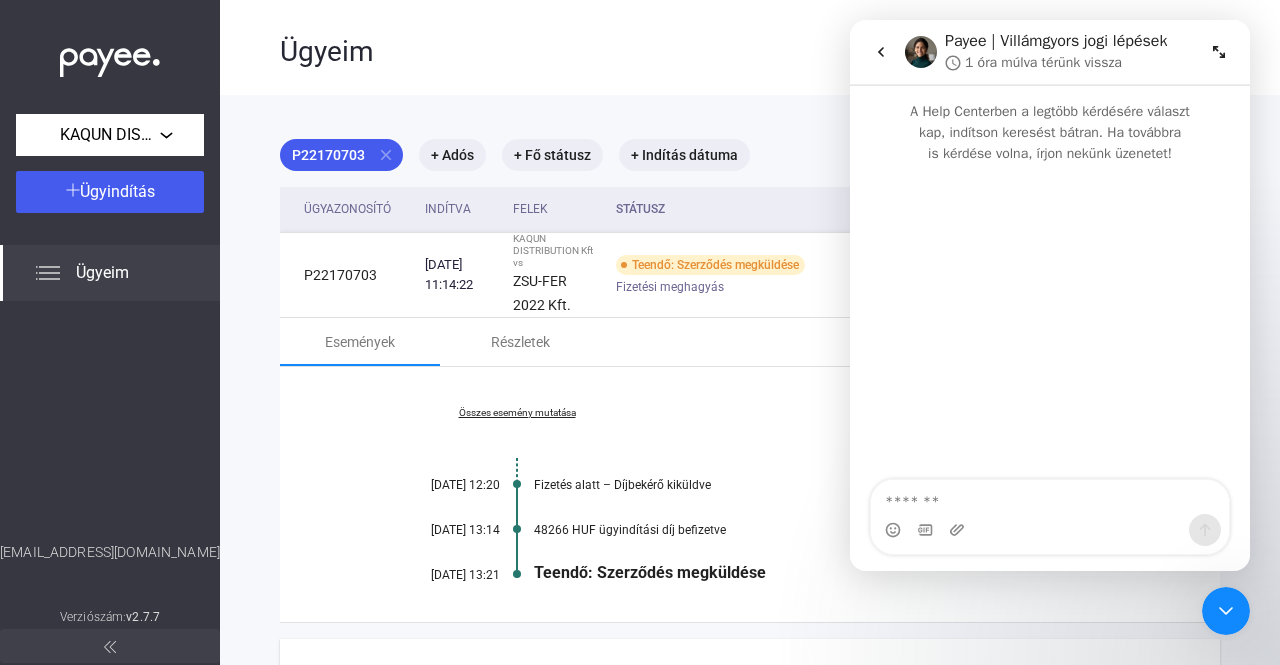 click 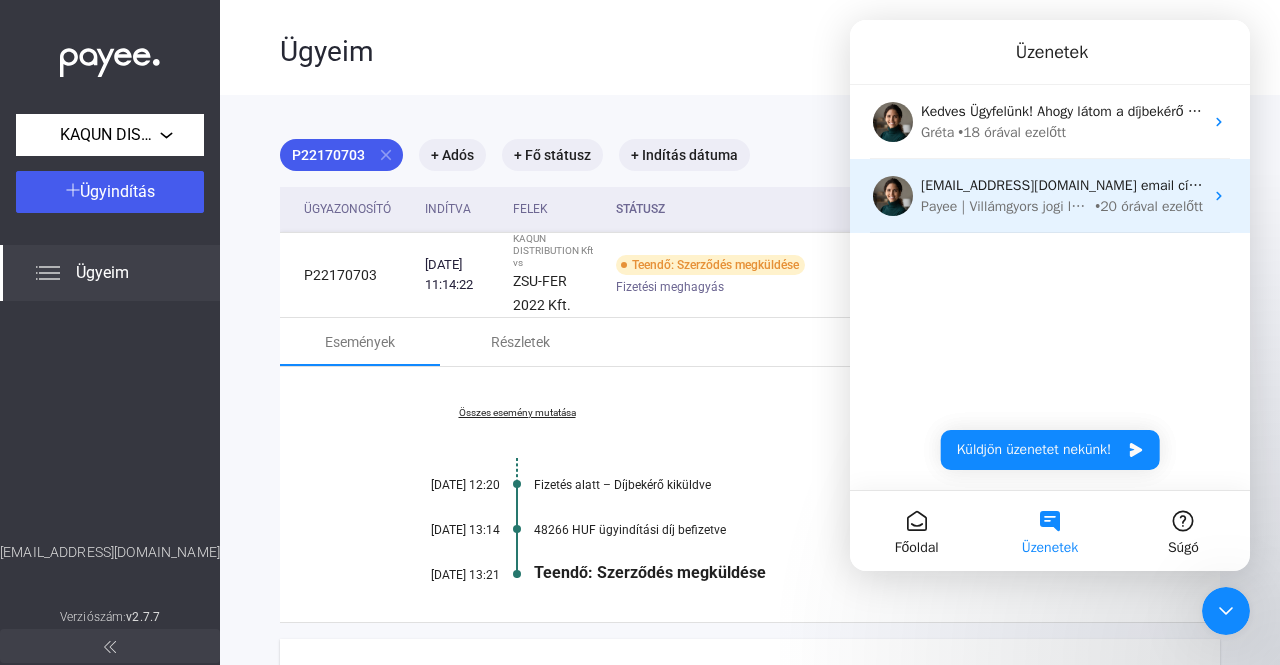 click 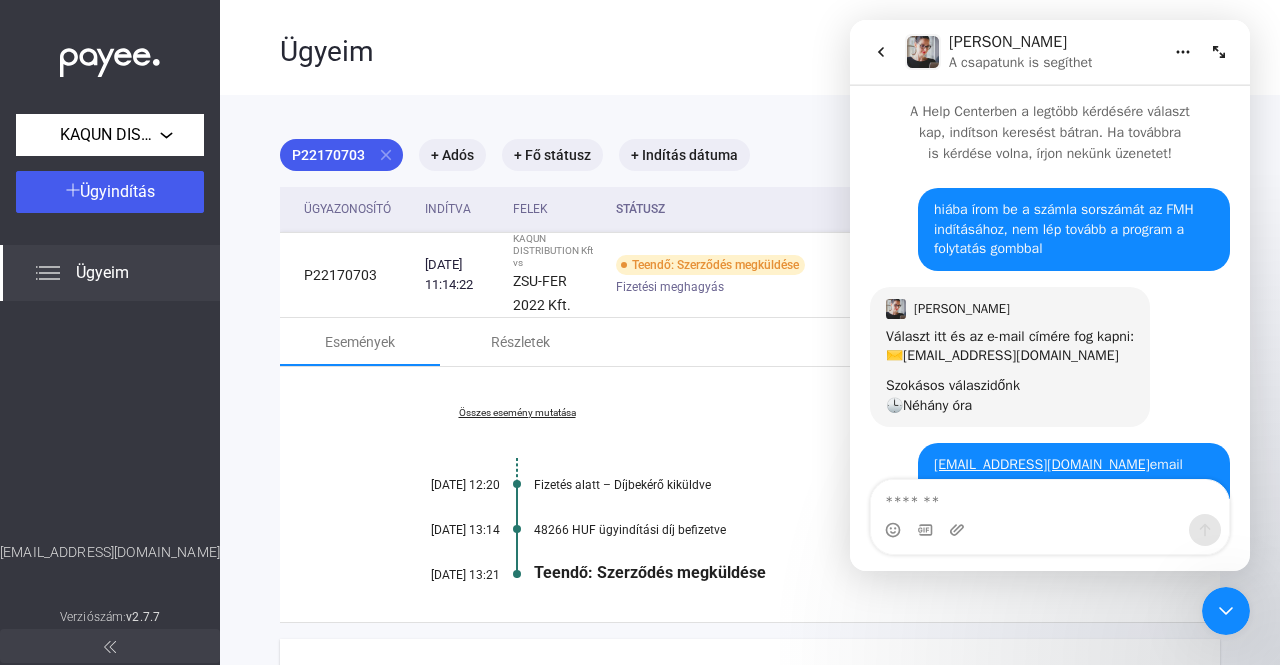 scroll, scrollTop: 47, scrollLeft: 0, axis: vertical 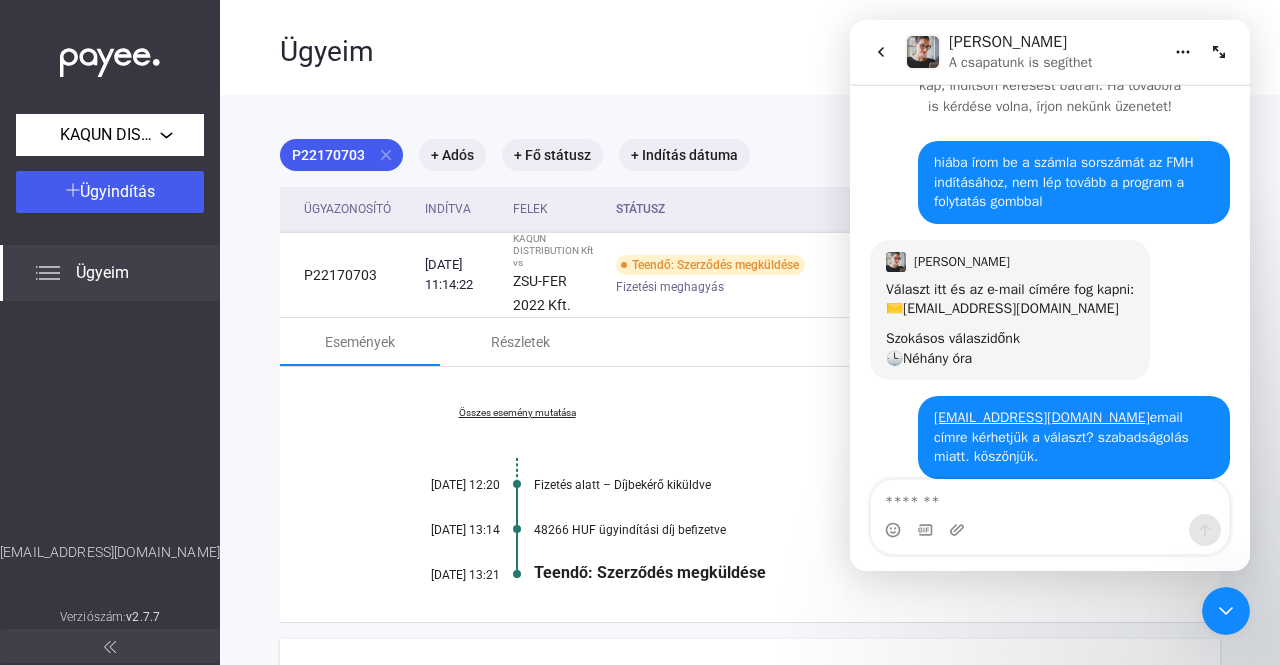 click at bounding box center [1050, 497] 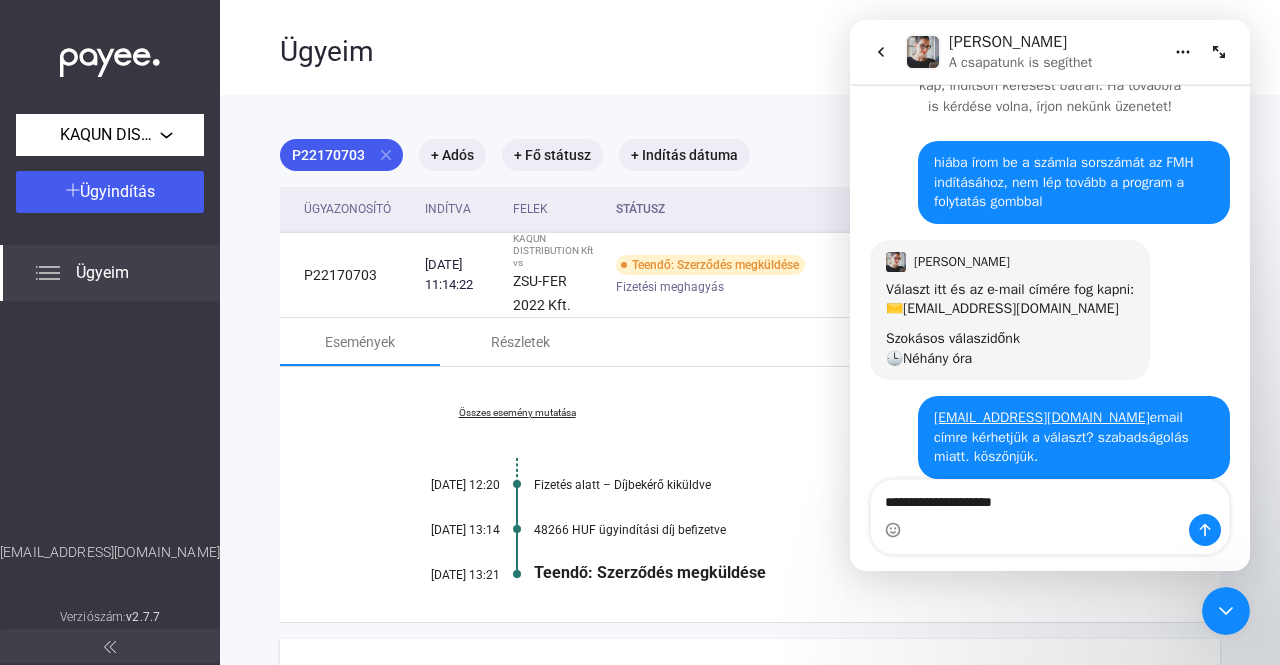 type on "**********" 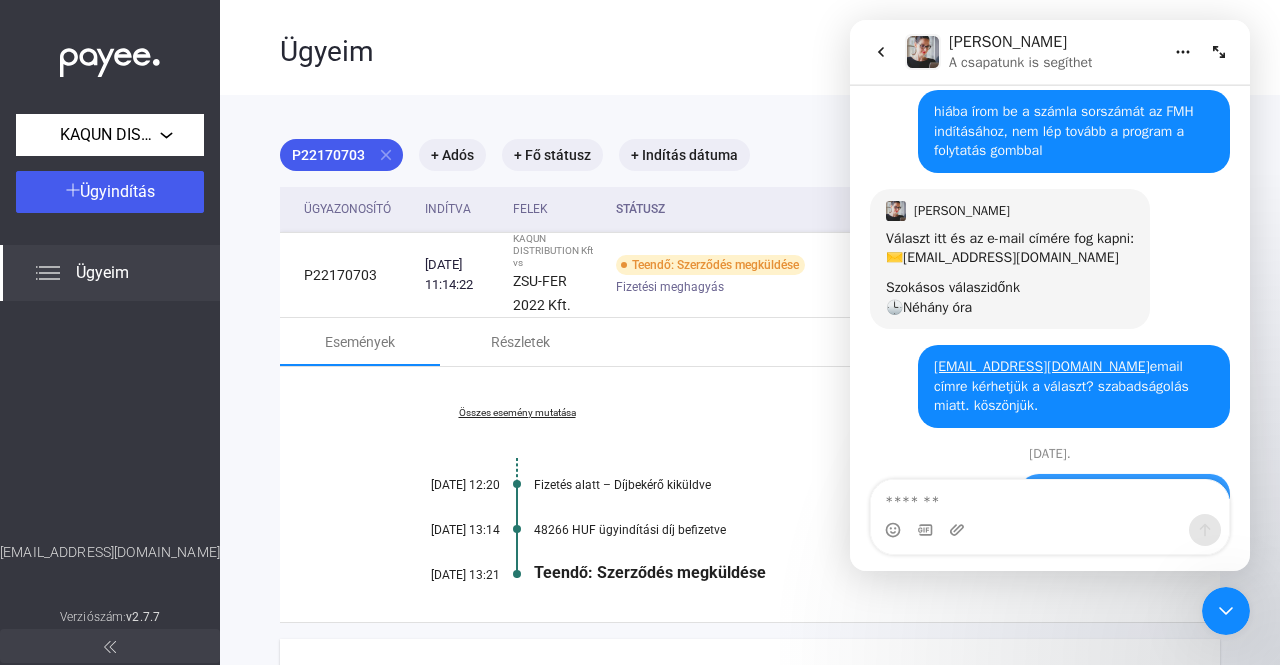 scroll, scrollTop: 160, scrollLeft: 0, axis: vertical 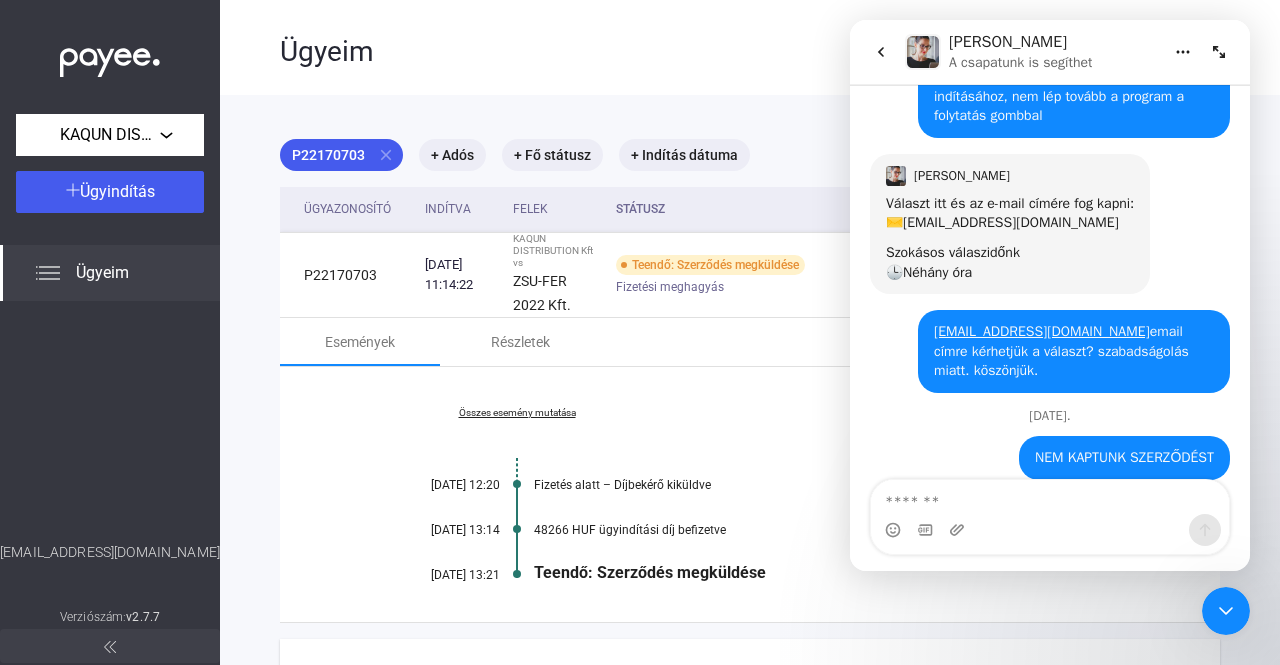 click at bounding box center (1050, 497) 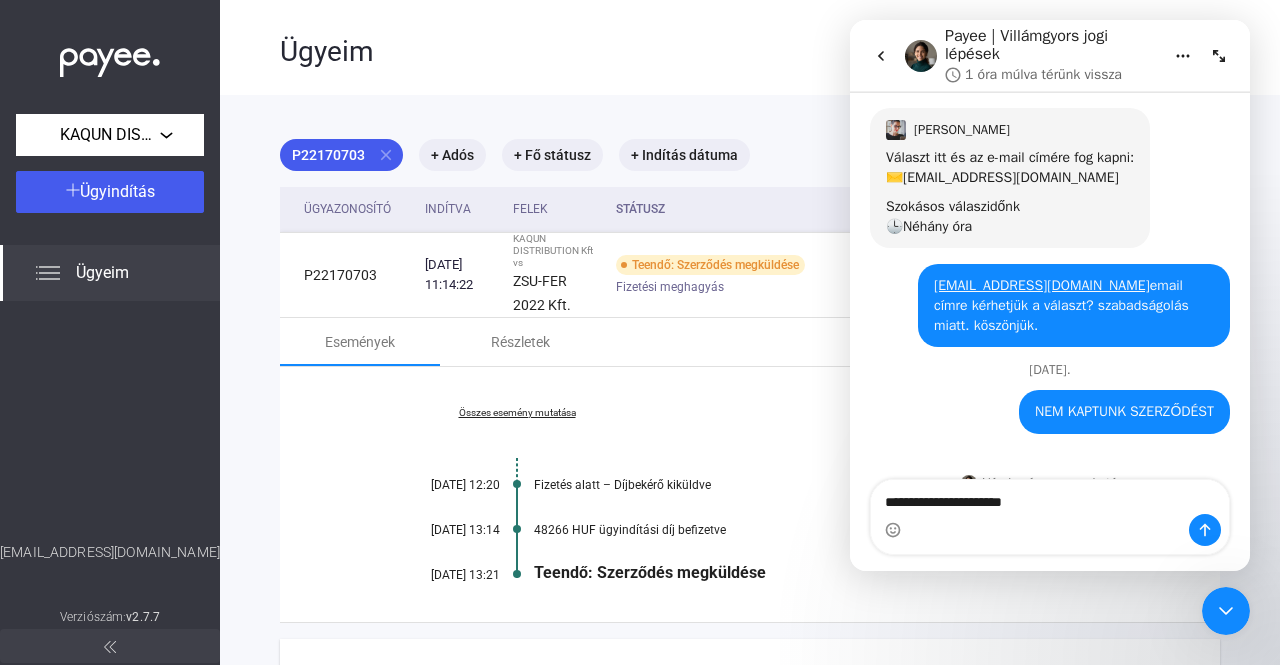 scroll, scrollTop: 224, scrollLeft: 0, axis: vertical 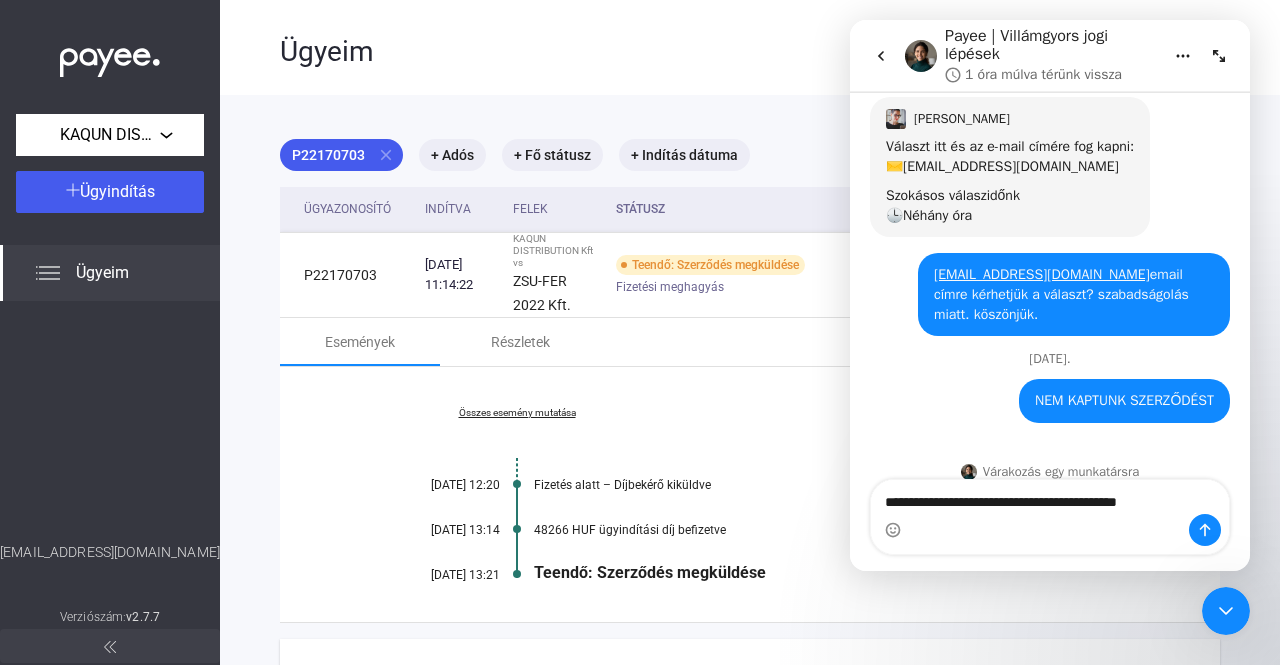 click on "**********" at bounding box center [1050, 497] 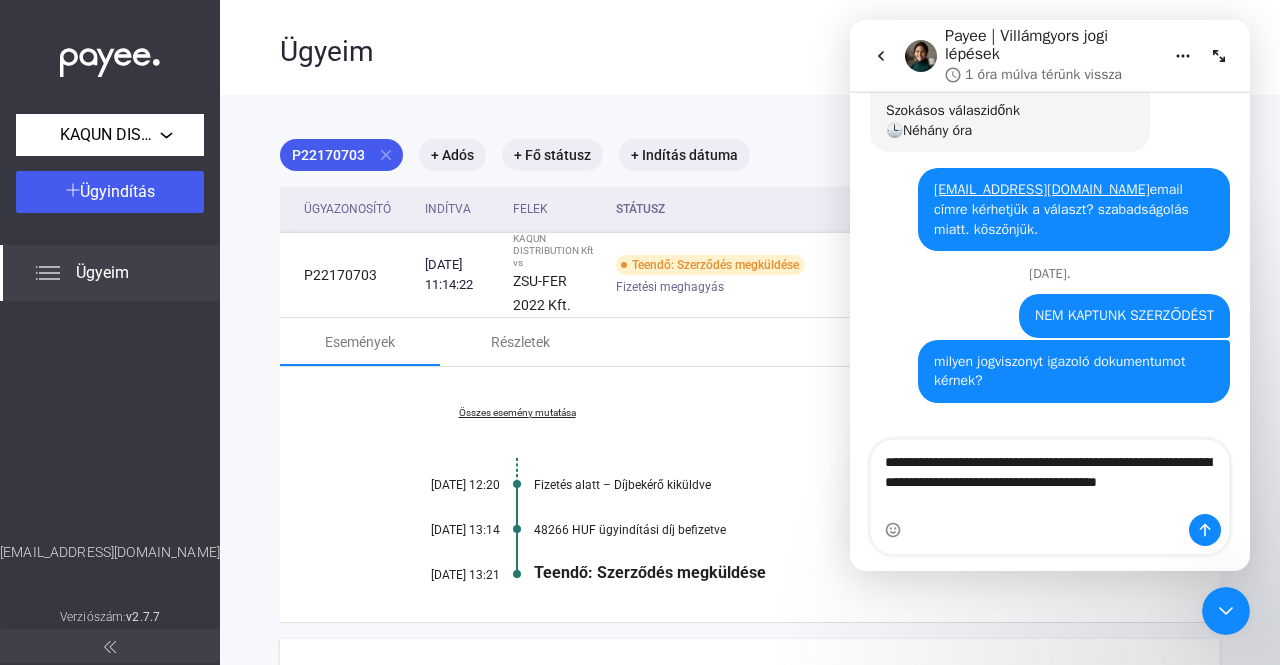 scroll, scrollTop: 329, scrollLeft: 0, axis: vertical 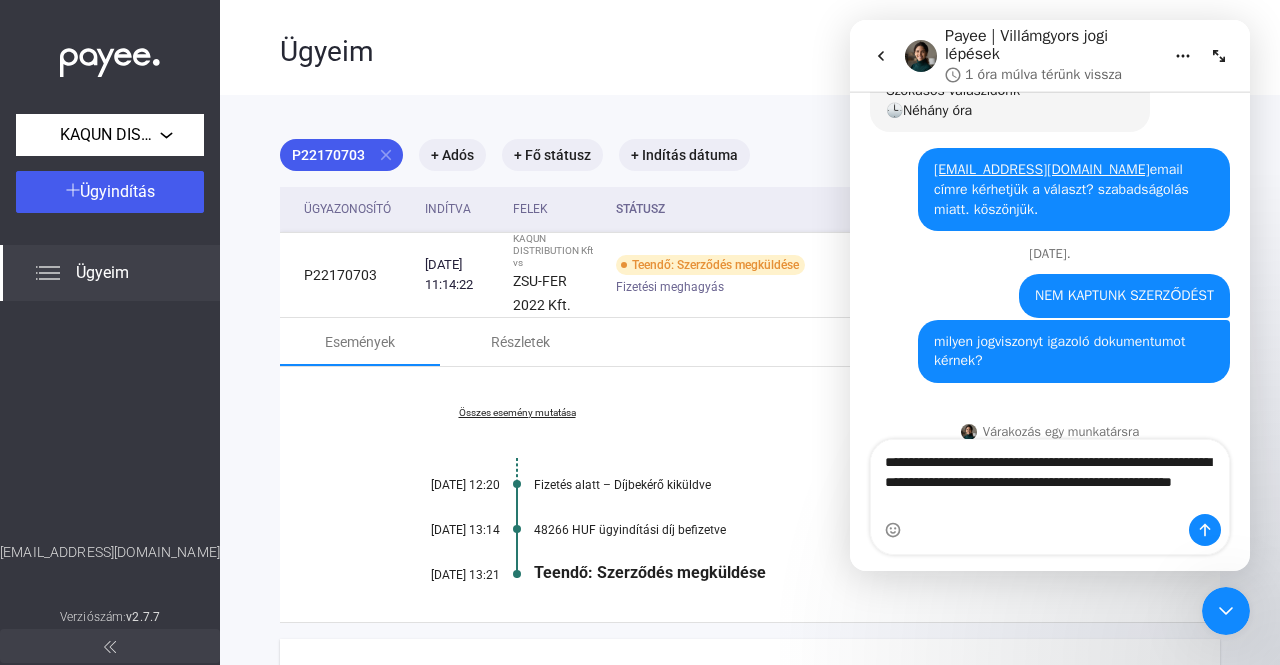 click on "**********" at bounding box center (1050, 477) 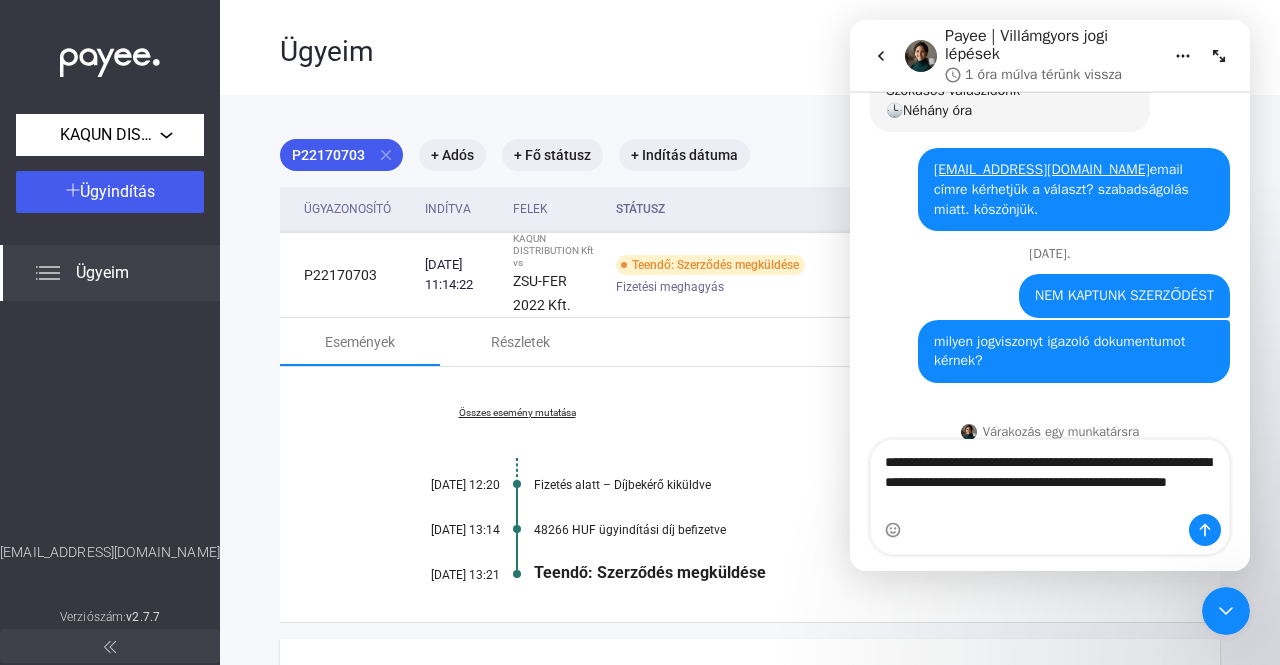 click on "**********" at bounding box center (1050, 477) 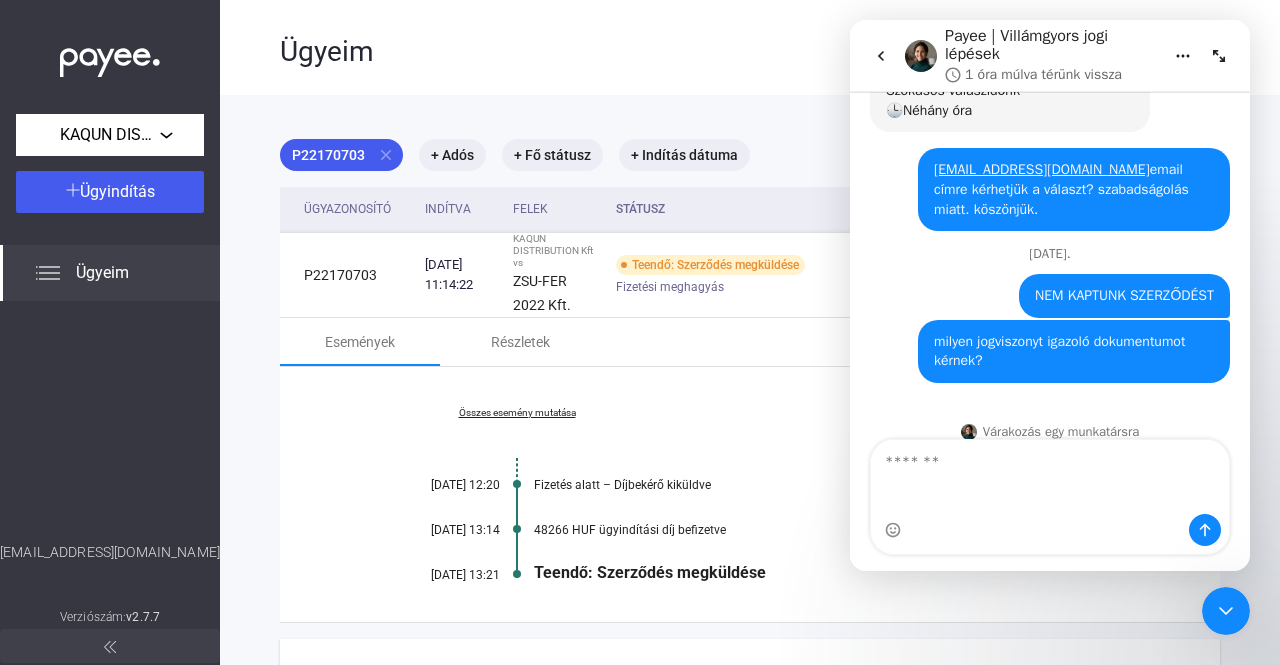 scroll, scrollTop: 374, scrollLeft: 0, axis: vertical 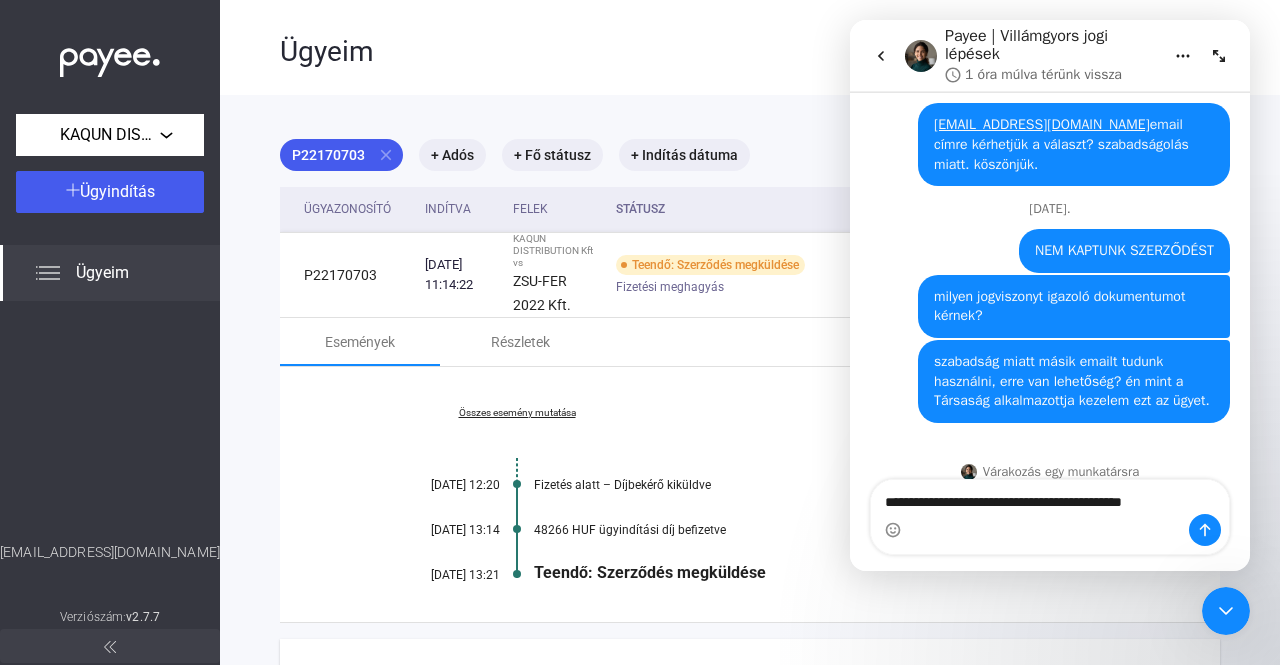 click on "**********" at bounding box center [1050, 497] 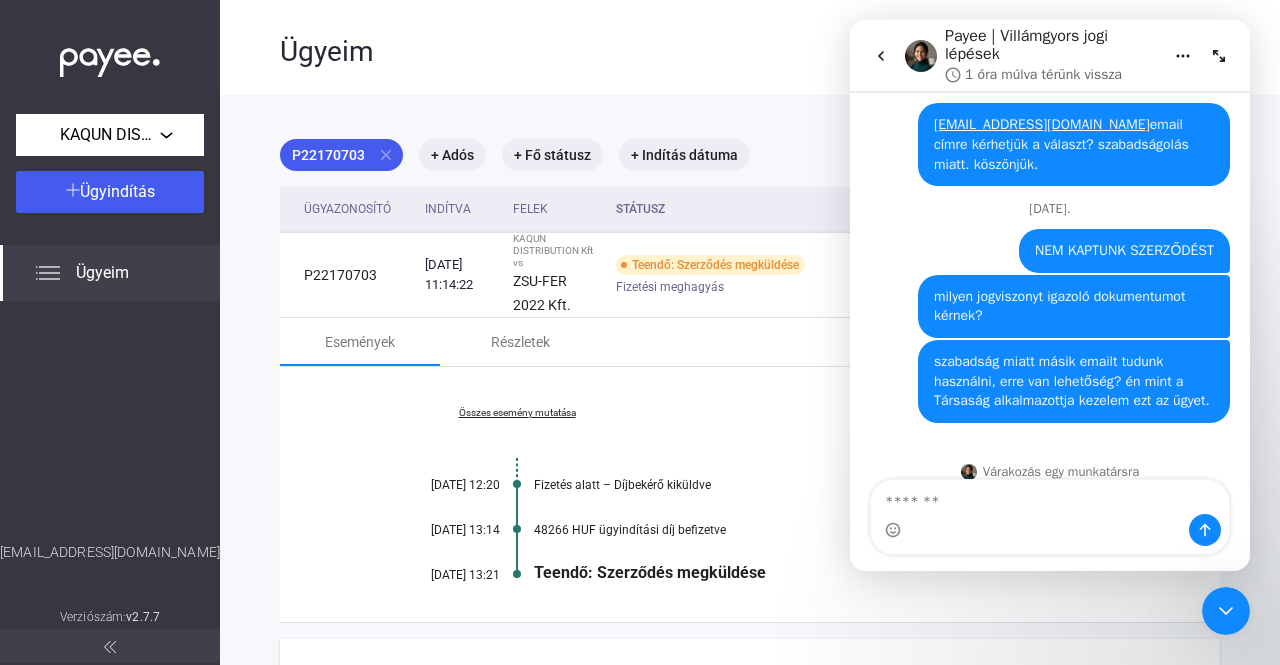 scroll, scrollTop: 438, scrollLeft: 0, axis: vertical 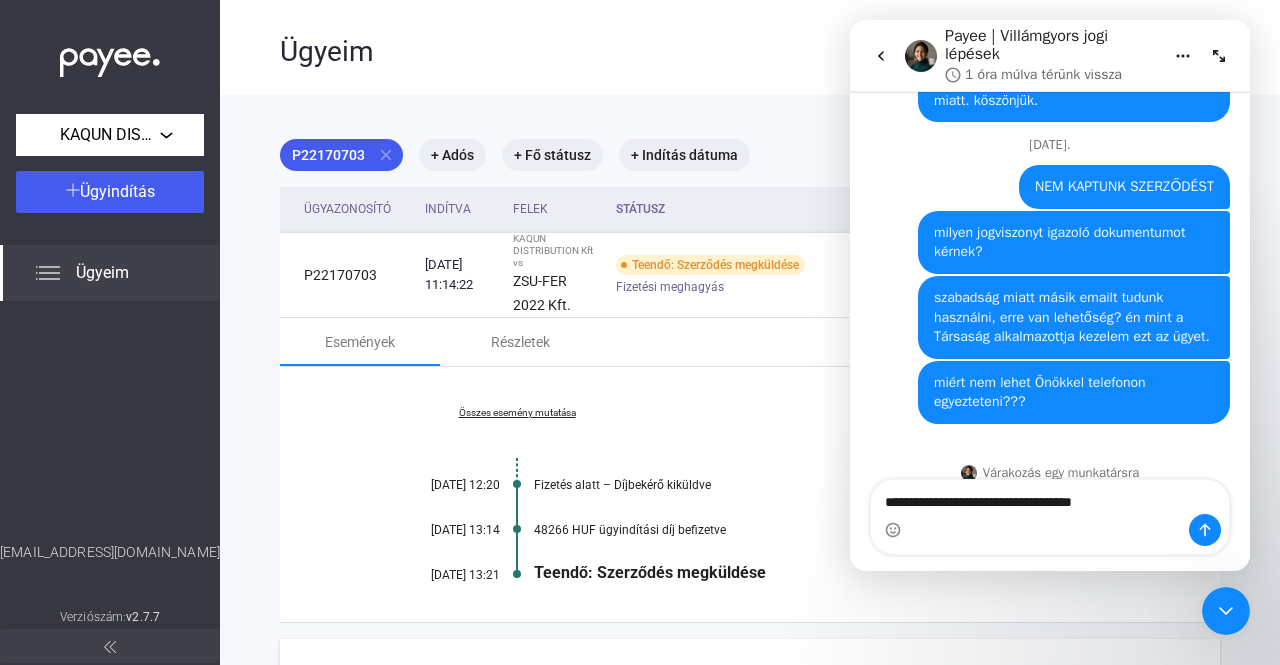 click on "**********" at bounding box center (1050, 497) 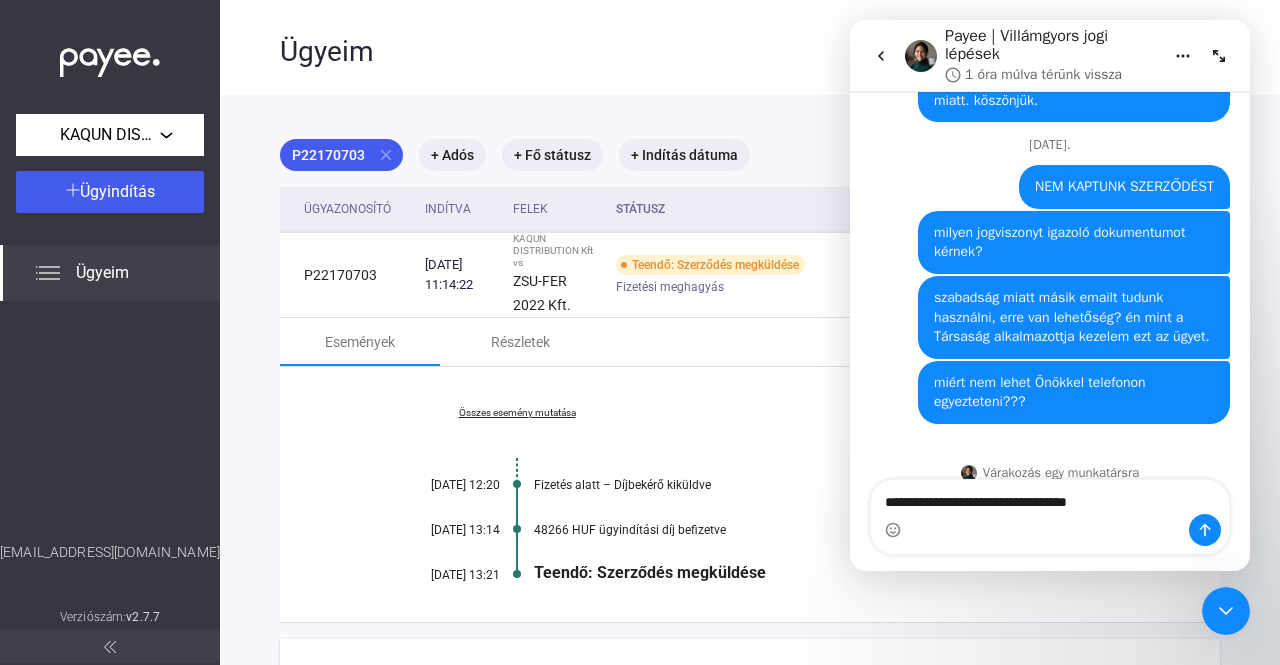 click on "**********" at bounding box center (1050, 497) 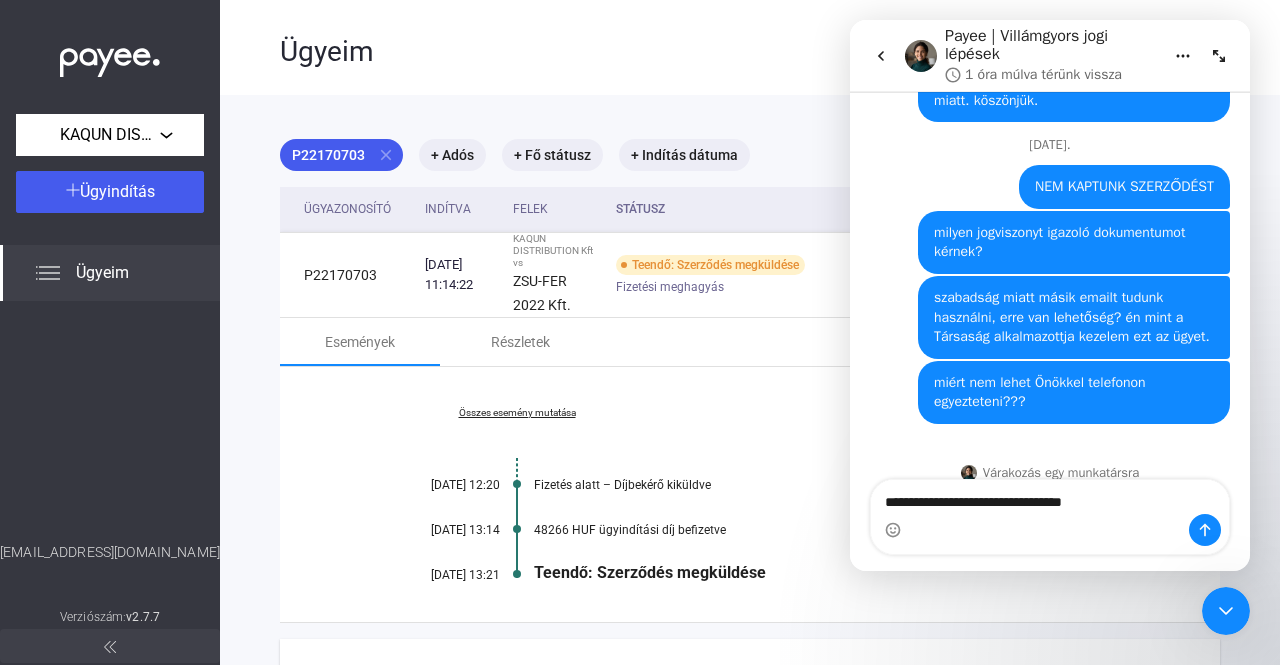 click on "**********" at bounding box center (1050, 497) 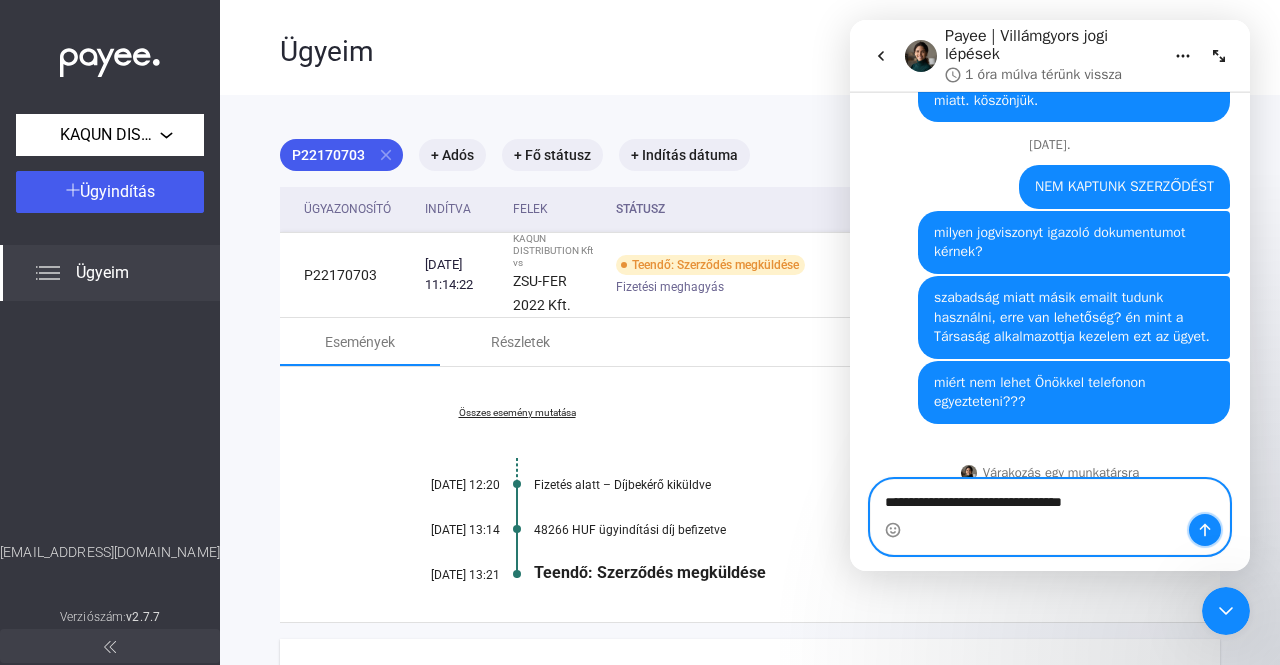 click 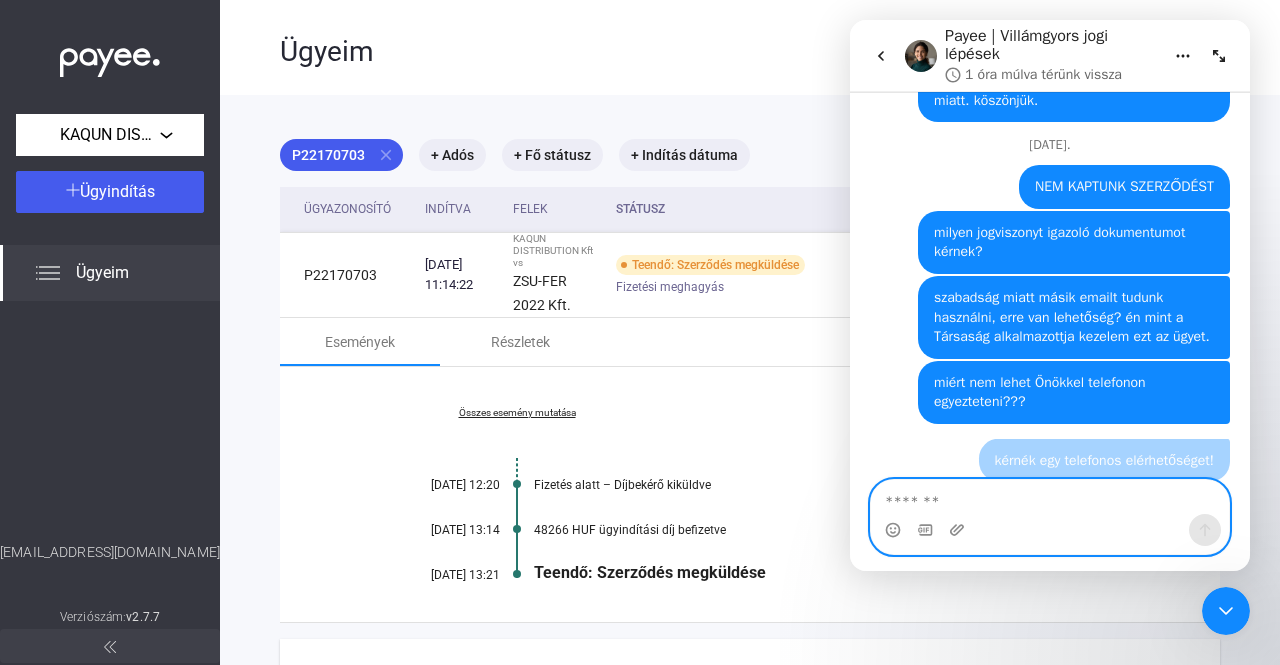 scroll, scrollTop: 484, scrollLeft: 0, axis: vertical 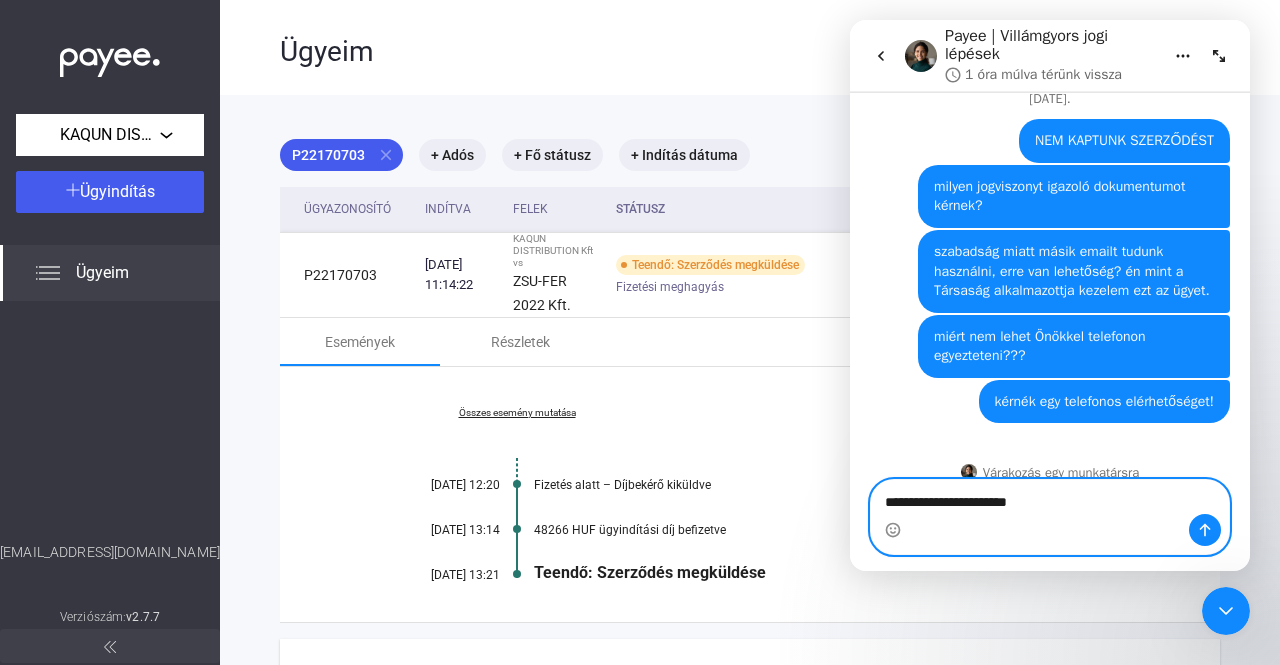 type on "**********" 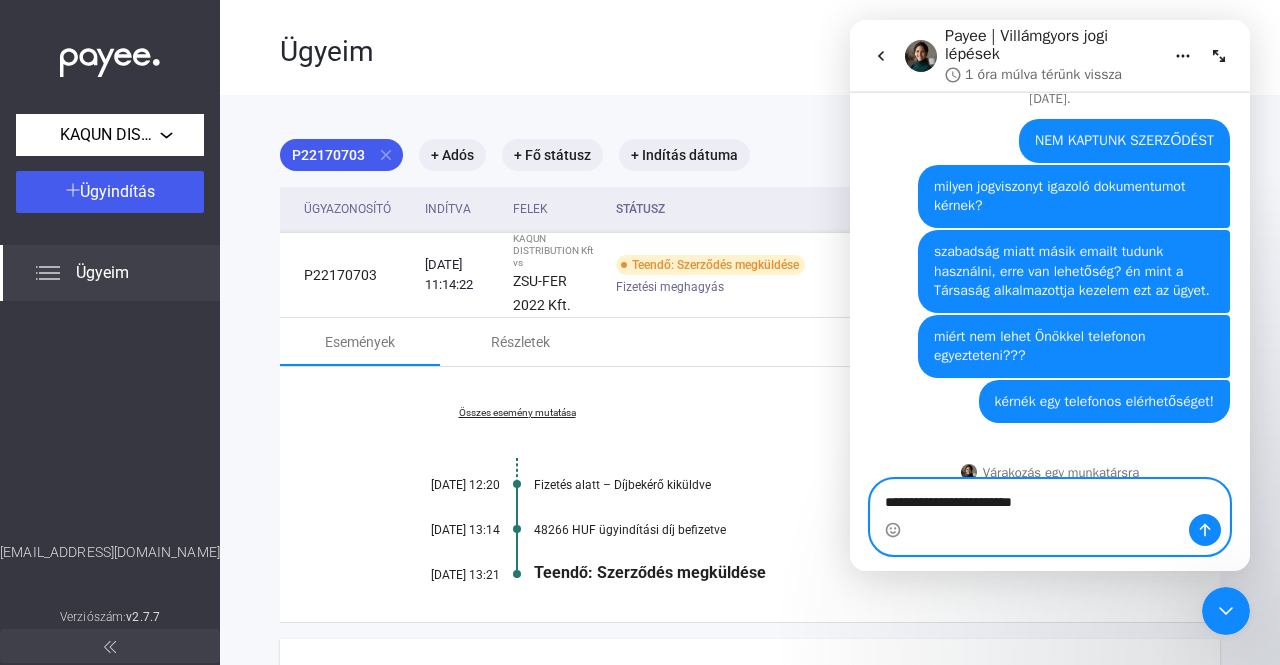 type 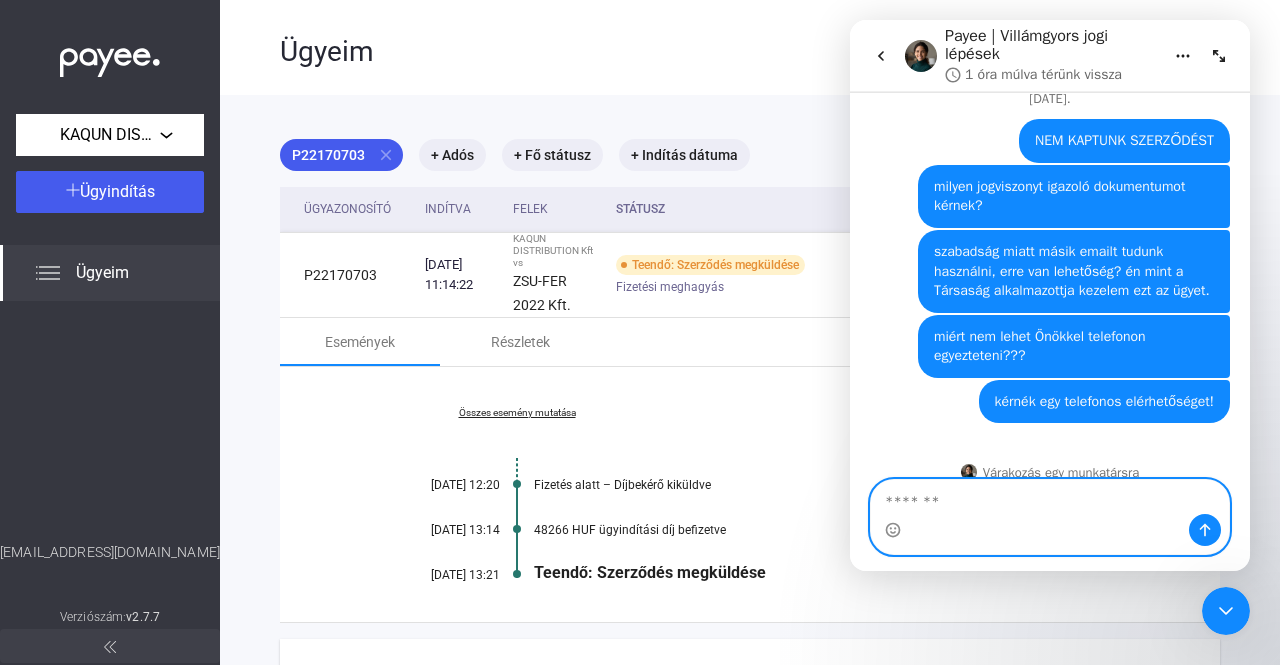 scroll, scrollTop: 530, scrollLeft: 0, axis: vertical 